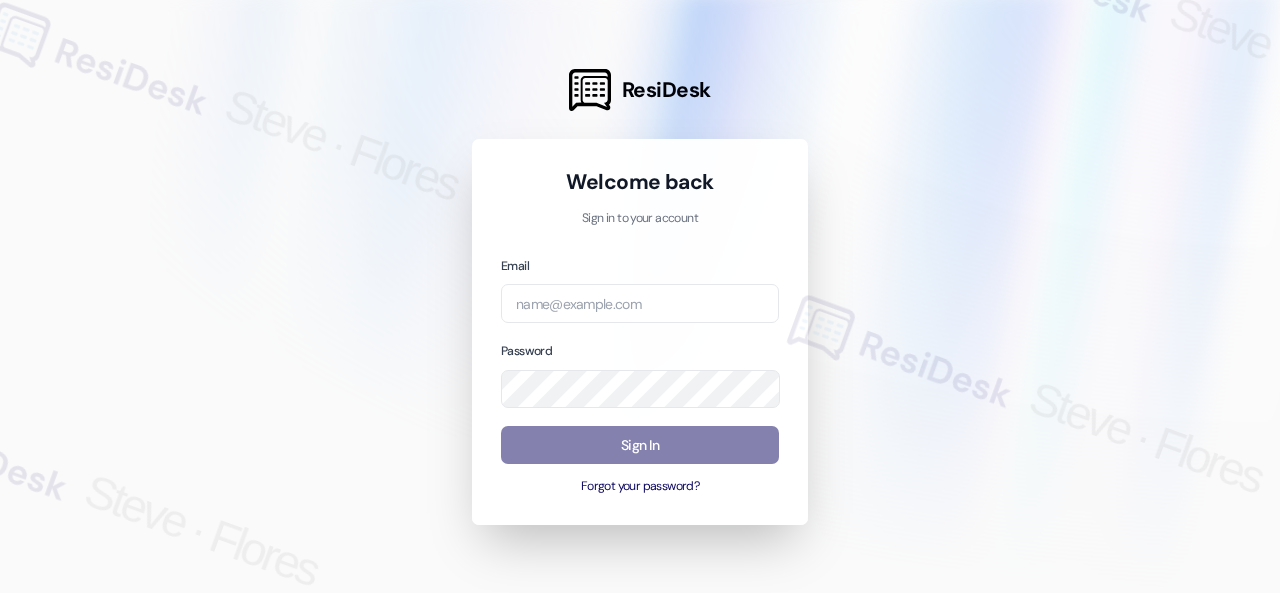 scroll, scrollTop: 0, scrollLeft: 0, axis: both 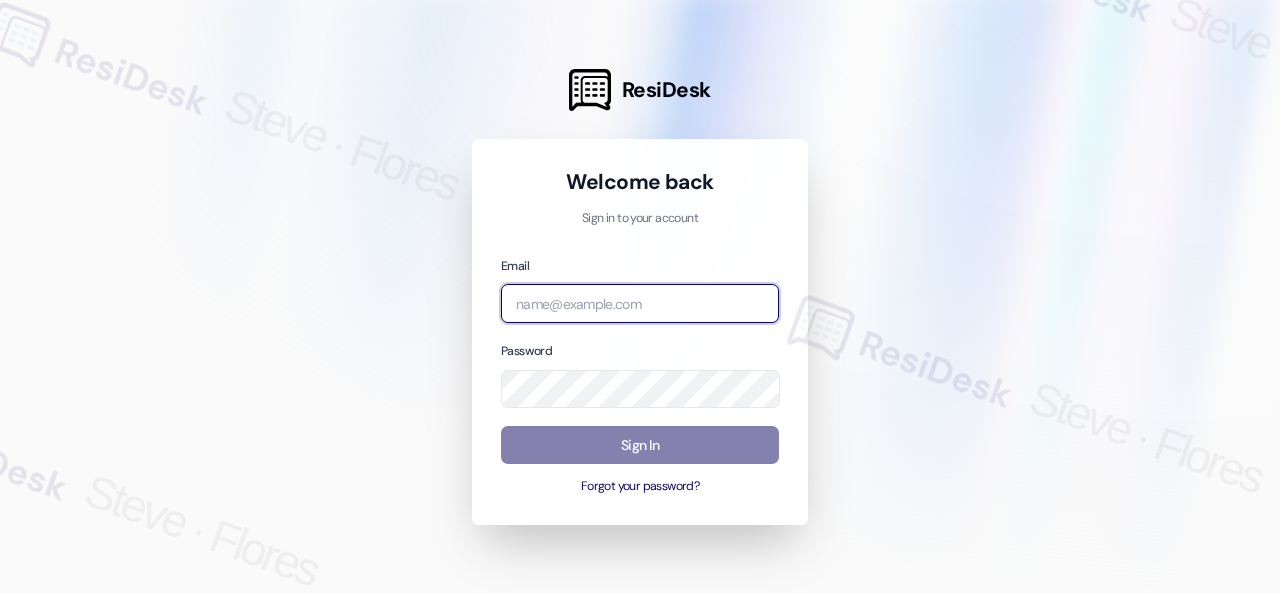 paste on "automated-surveys-birchstone_residential-resen.fifteen@[DOMAIN].com" 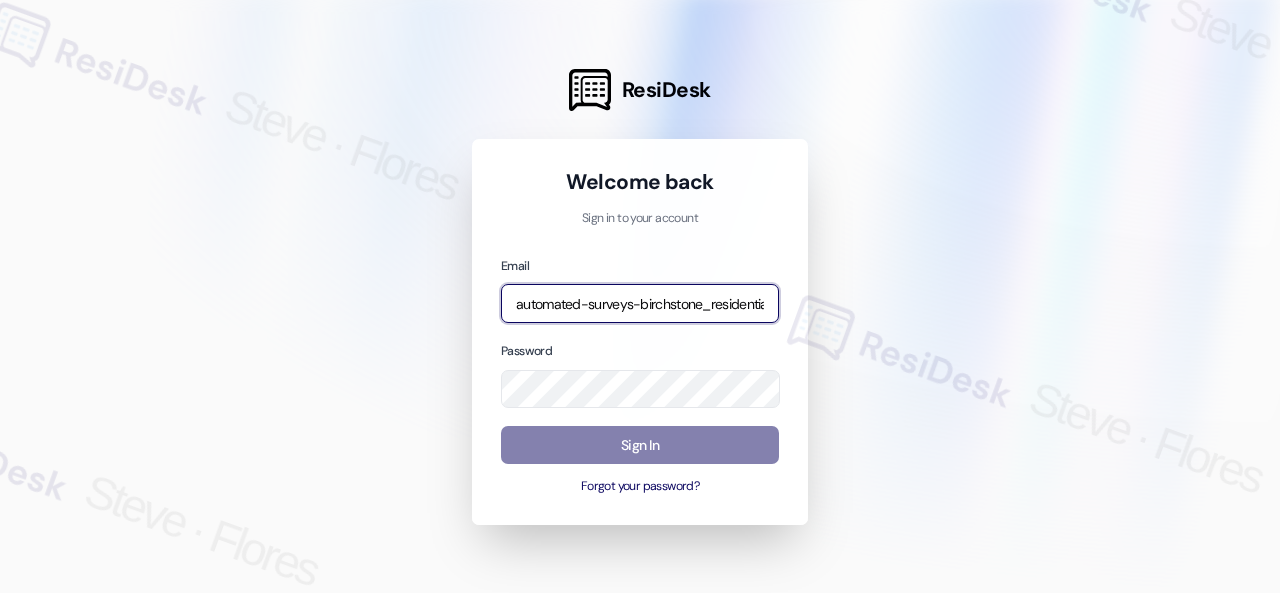 scroll, scrollTop: 0, scrollLeft: 256, axis: horizontal 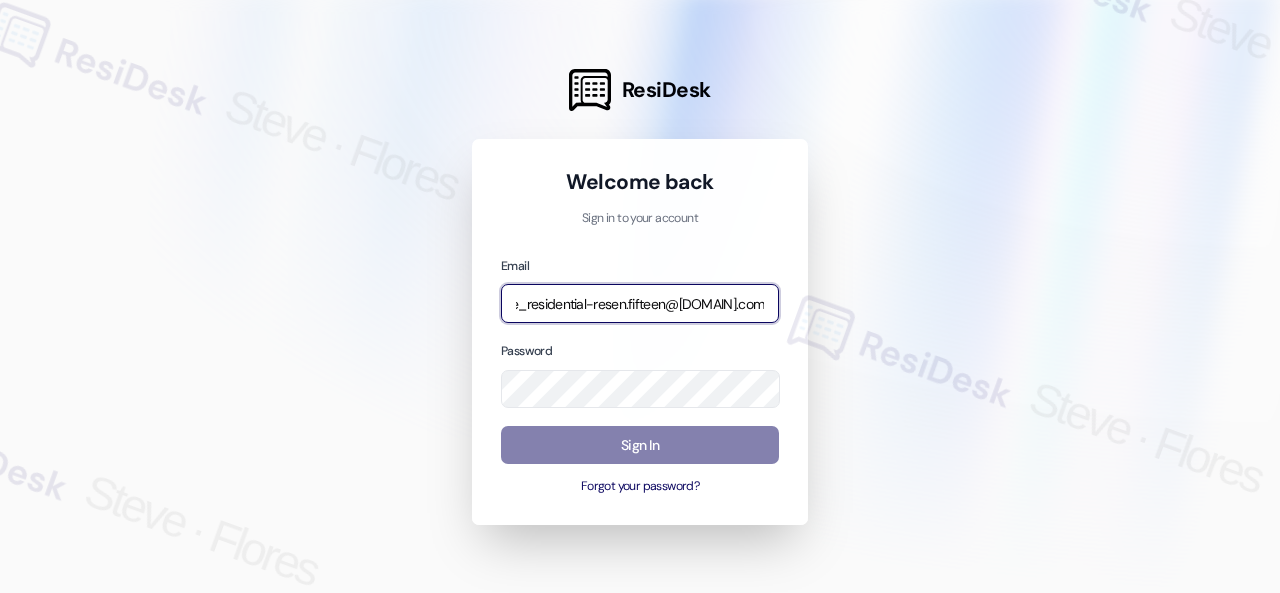 type on "automated-surveys-birchstone_residential-resen.fifteen@[DOMAIN].com" 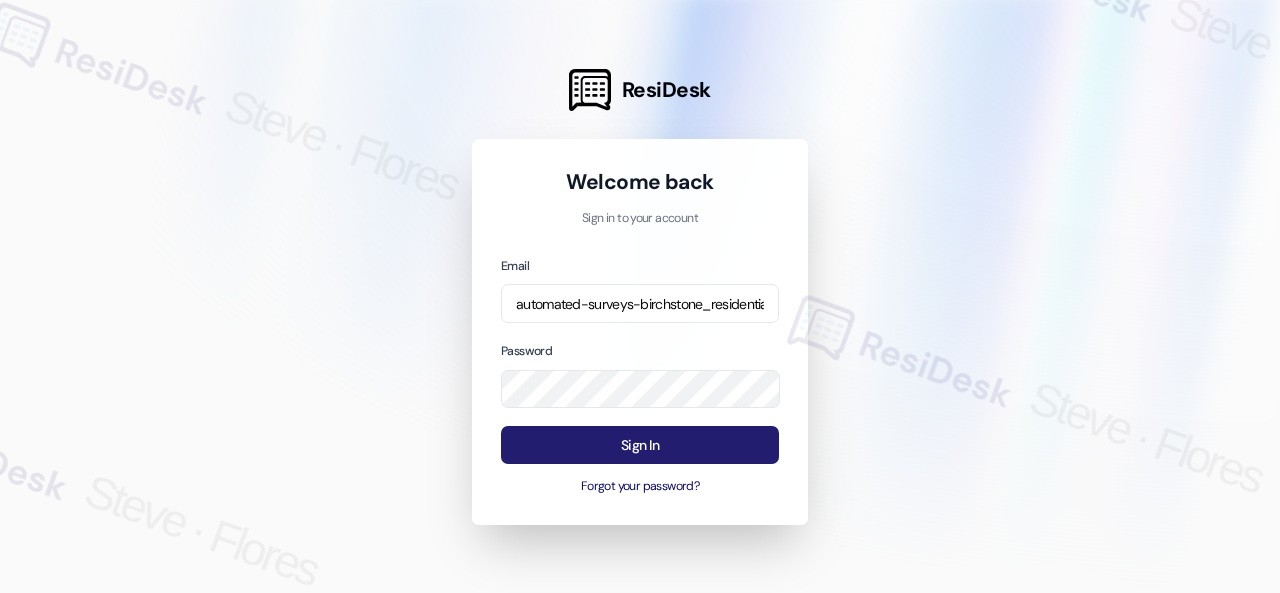 click on "Sign In" at bounding box center (640, 445) 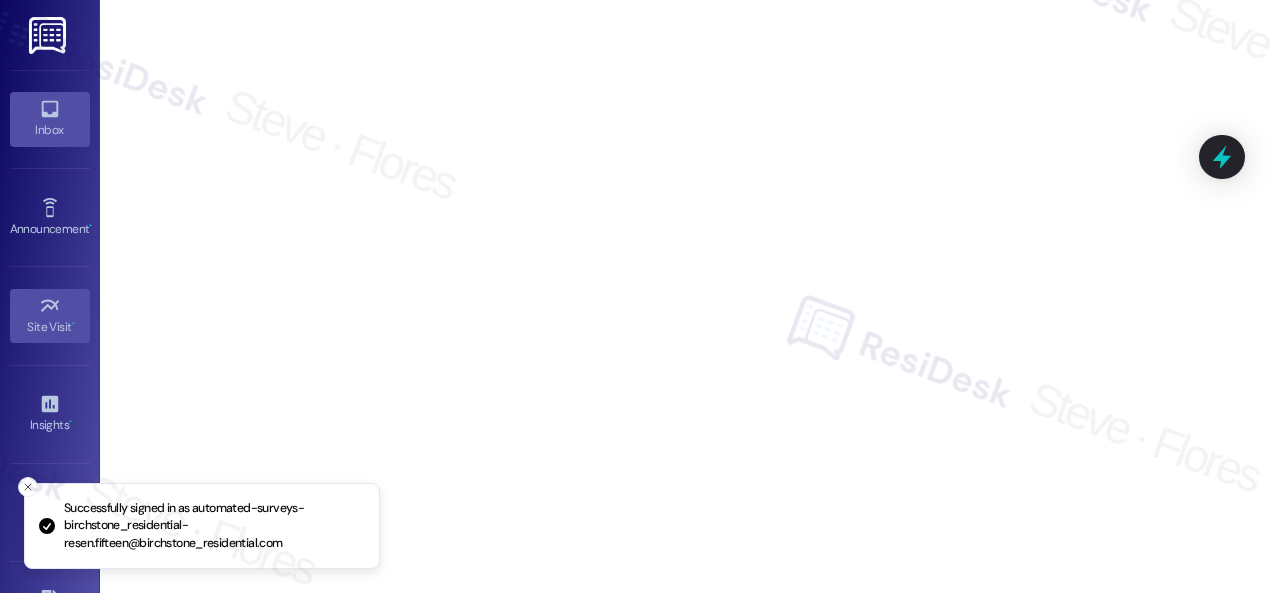 click on "Inbox" at bounding box center [50, 130] 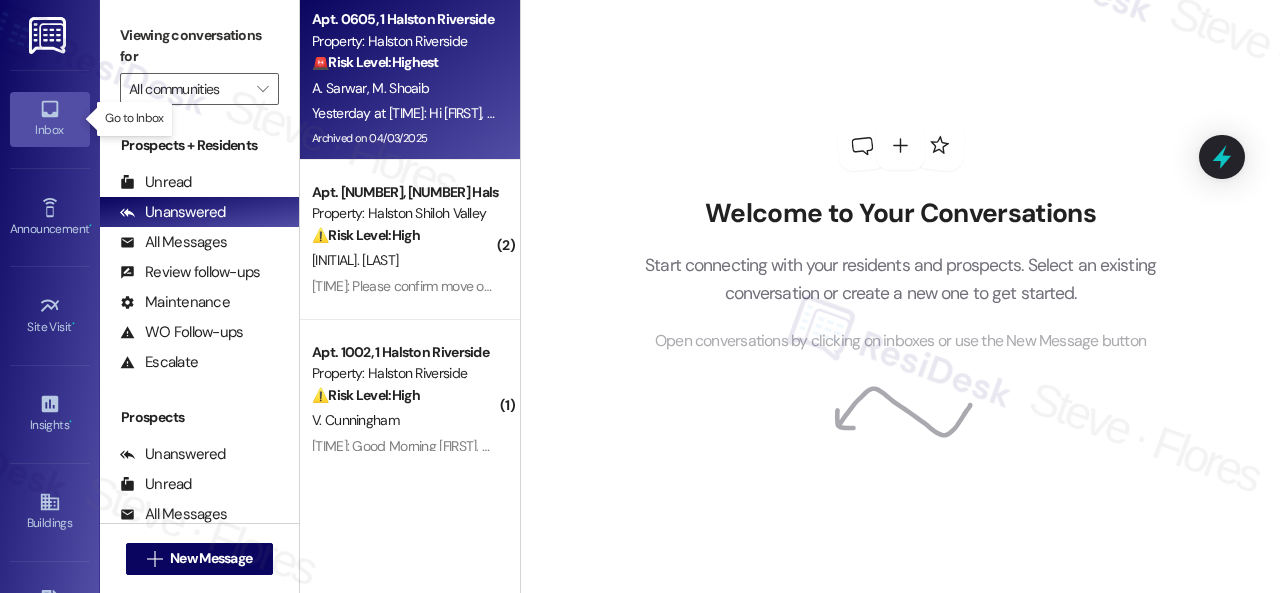 click on "" at bounding box center (262, 89) 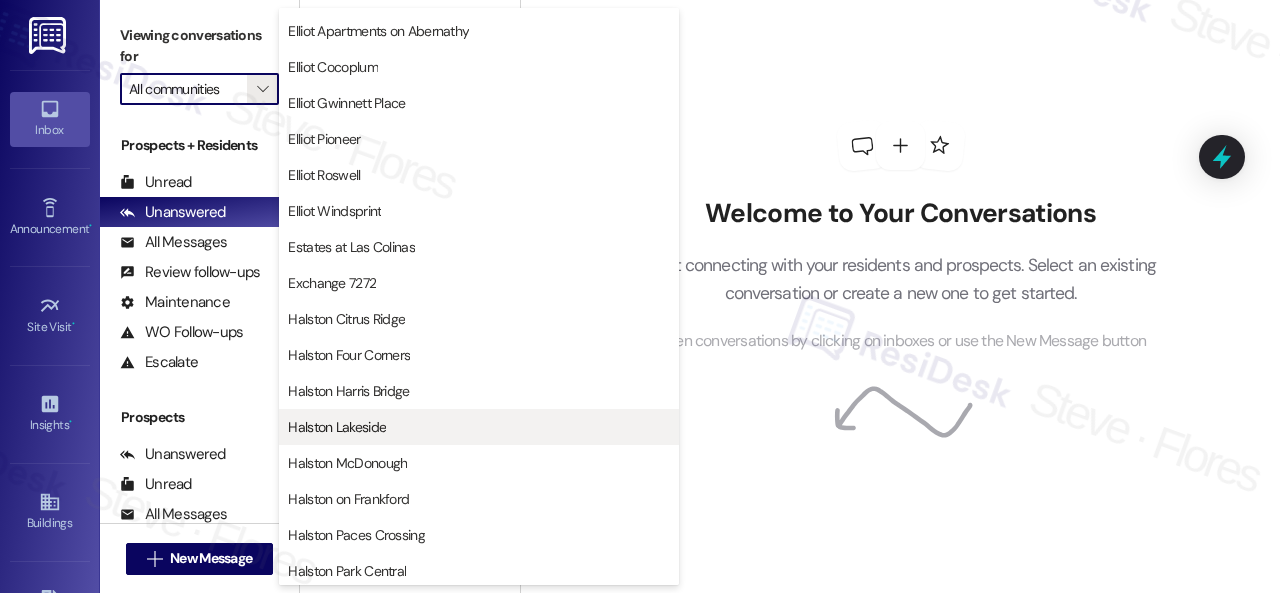 scroll, scrollTop: 500, scrollLeft: 0, axis: vertical 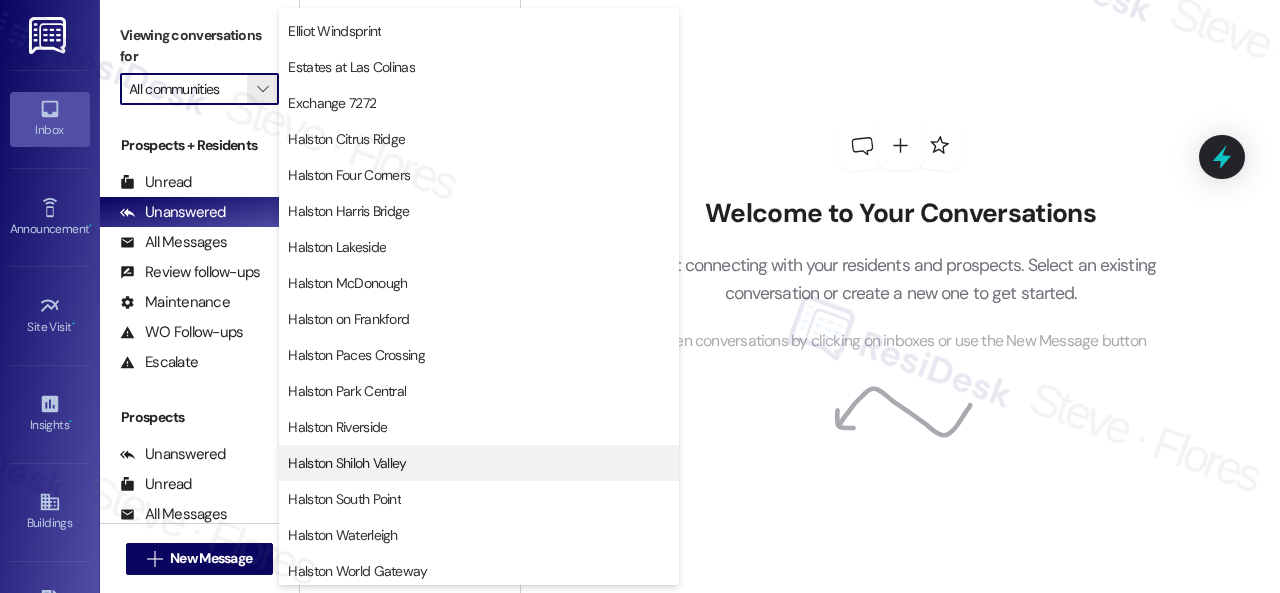 drag, startPoint x: 339, startPoint y: 427, endPoint x: 332, endPoint y: 459, distance: 32.75668 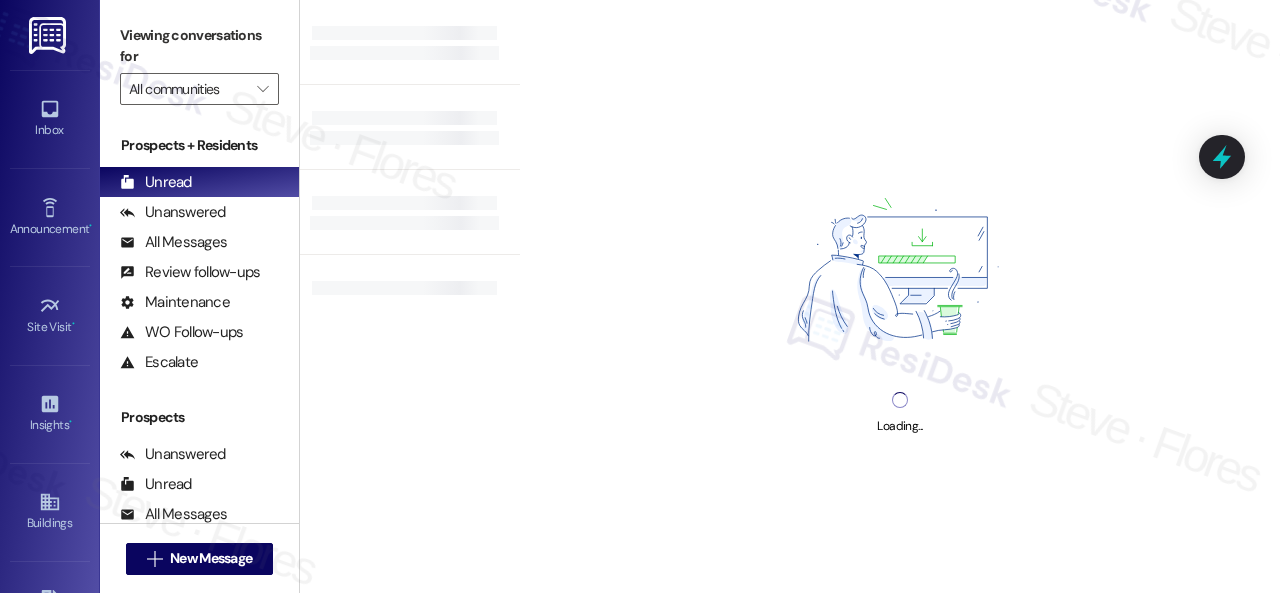 type on "Halston Shiloh Valley" 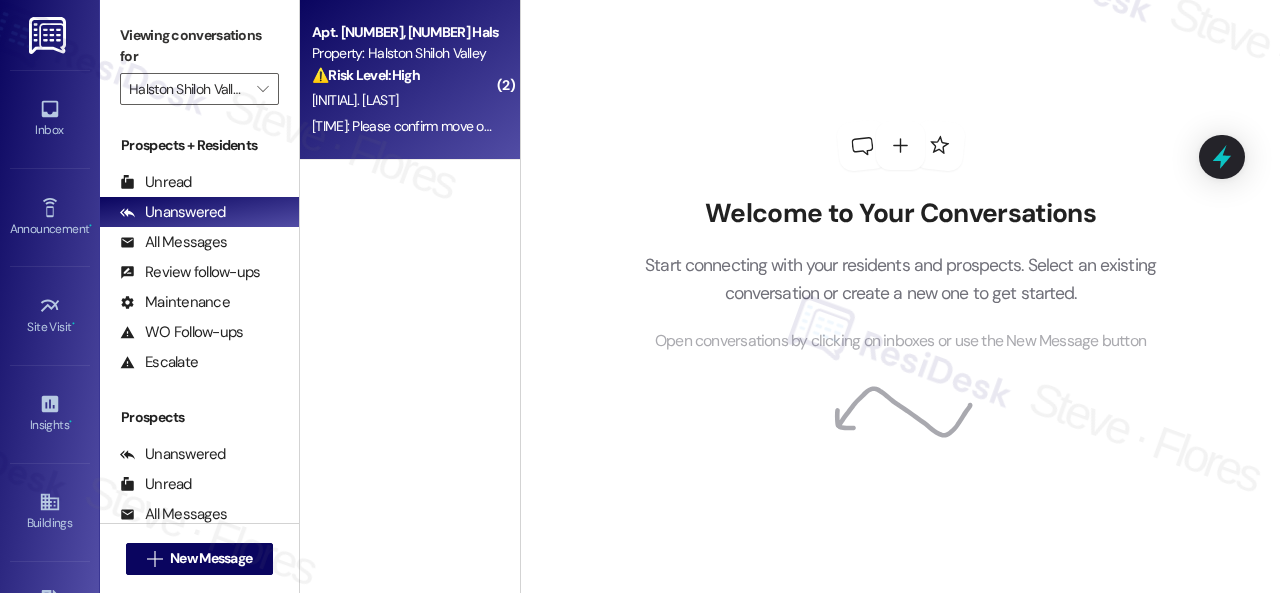 click on "[INITIAL]. [LAST]" at bounding box center [404, 100] 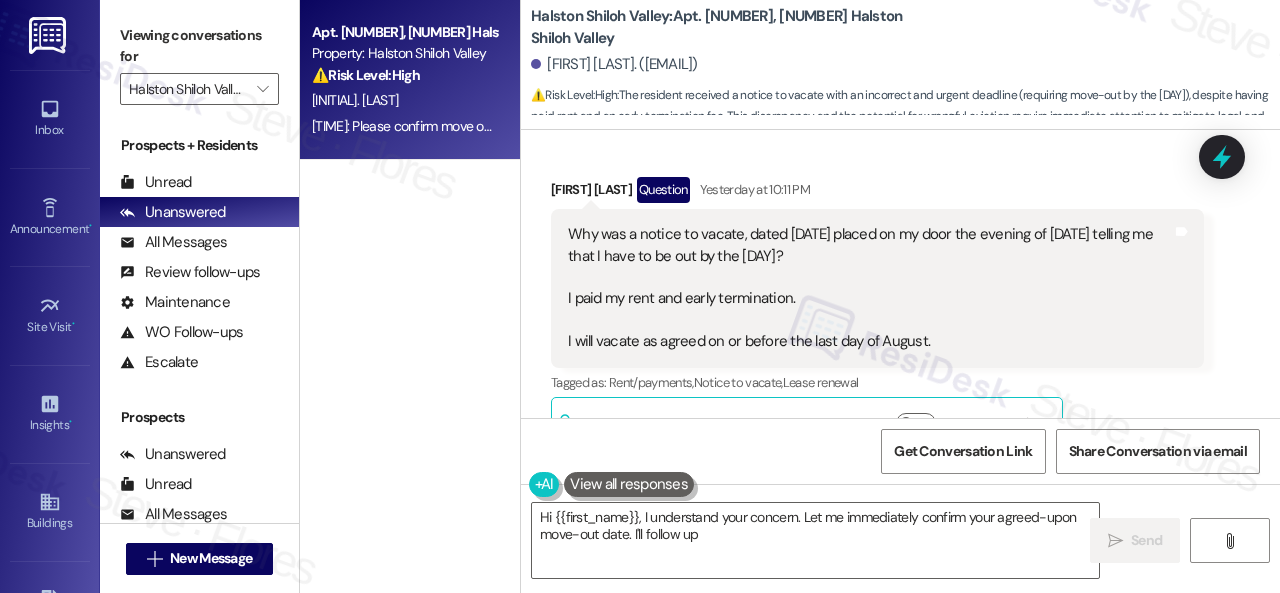 scroll, scrollTop: 6686, scrollLeft: 0, axis: vertical 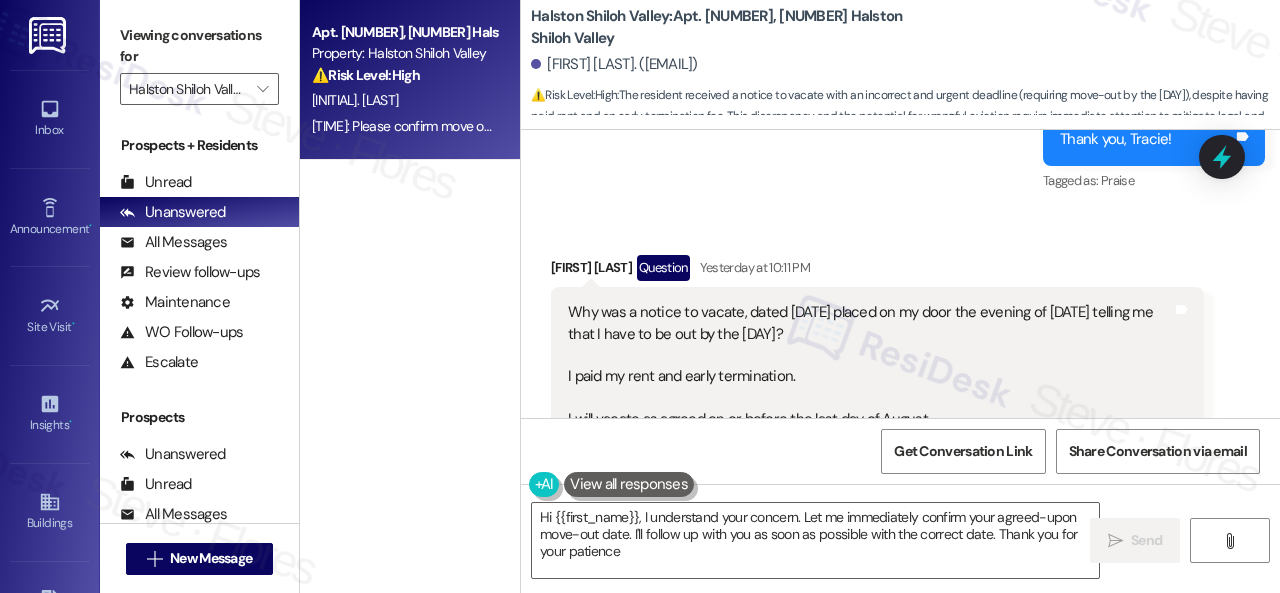 type on "Hi {{first_name}}, I understand your concern. Let me immediately confirm your agreed-upon move-out date. I'll follow up with you as soon as possible with the correct date. Thank you for your patience!" 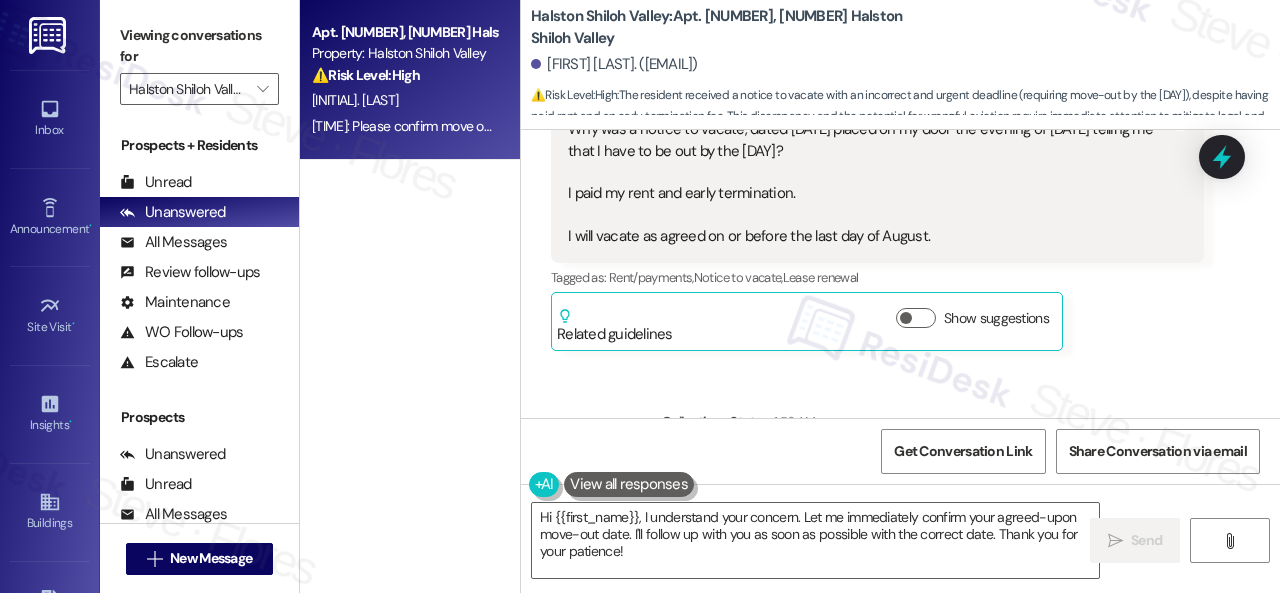 scroll, scrollTop: 6886, scrollLeft: 0, axis: vertical 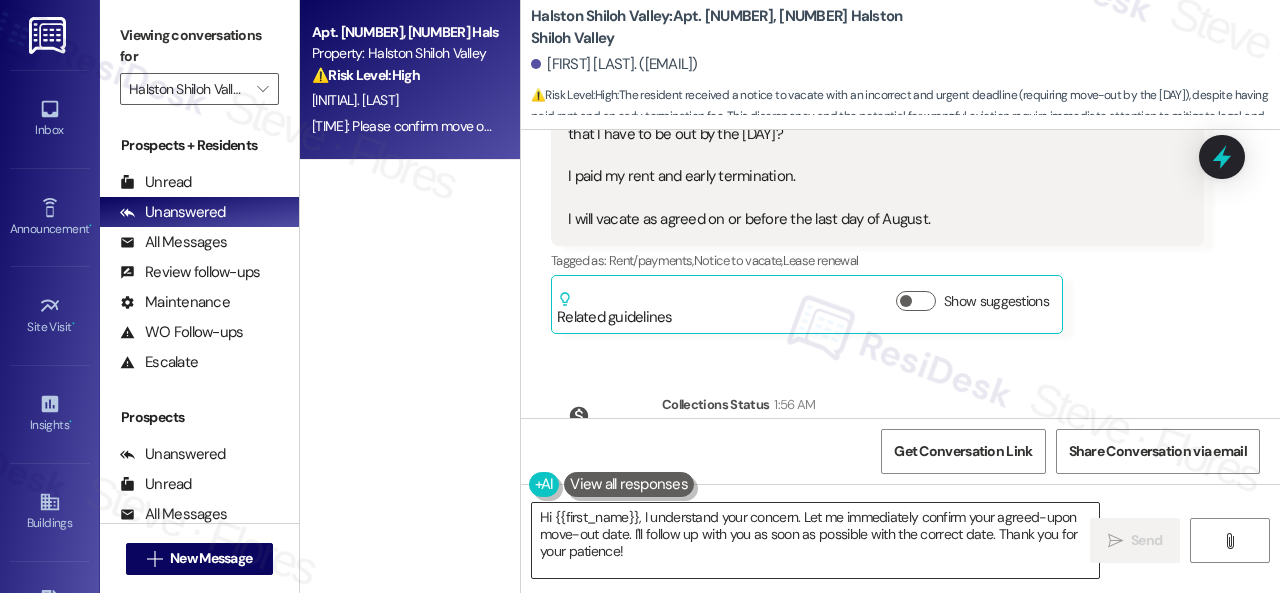 click on "Hi {{first_name}}, I understand your concern. Let me immediately confirm your agreed-upon move-out date. I'll follow up with you as soon as possible with the correct date. Thank you for your patience!" at bounding box center (815, 540) 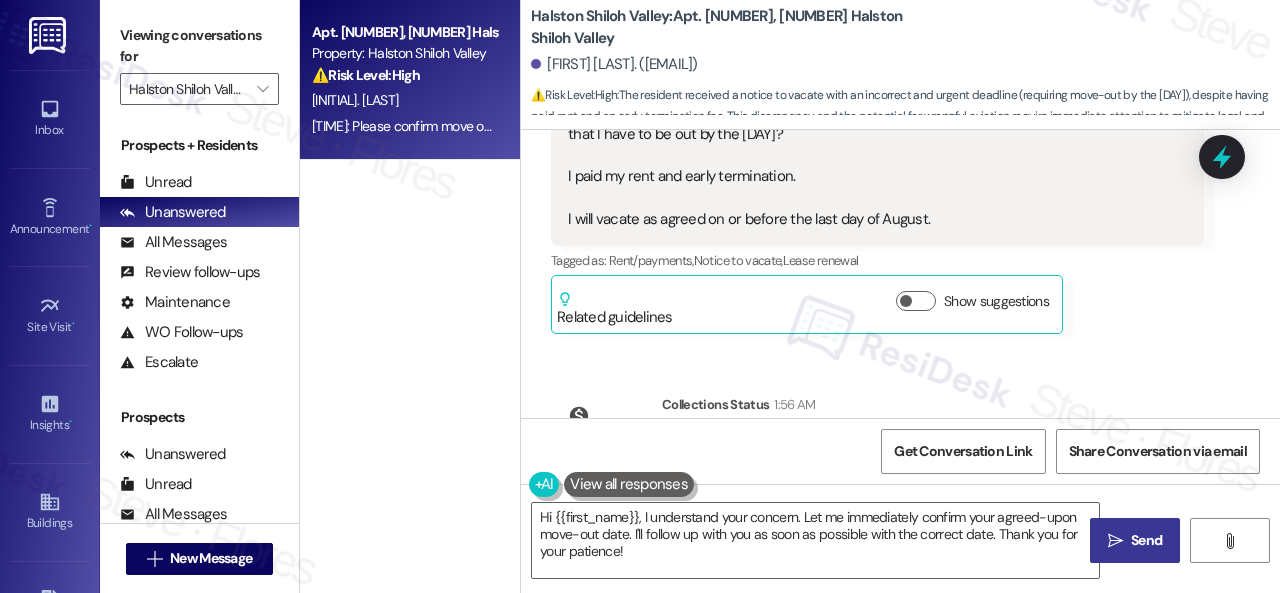 click on "Send" at bounding box center (1146, 540) 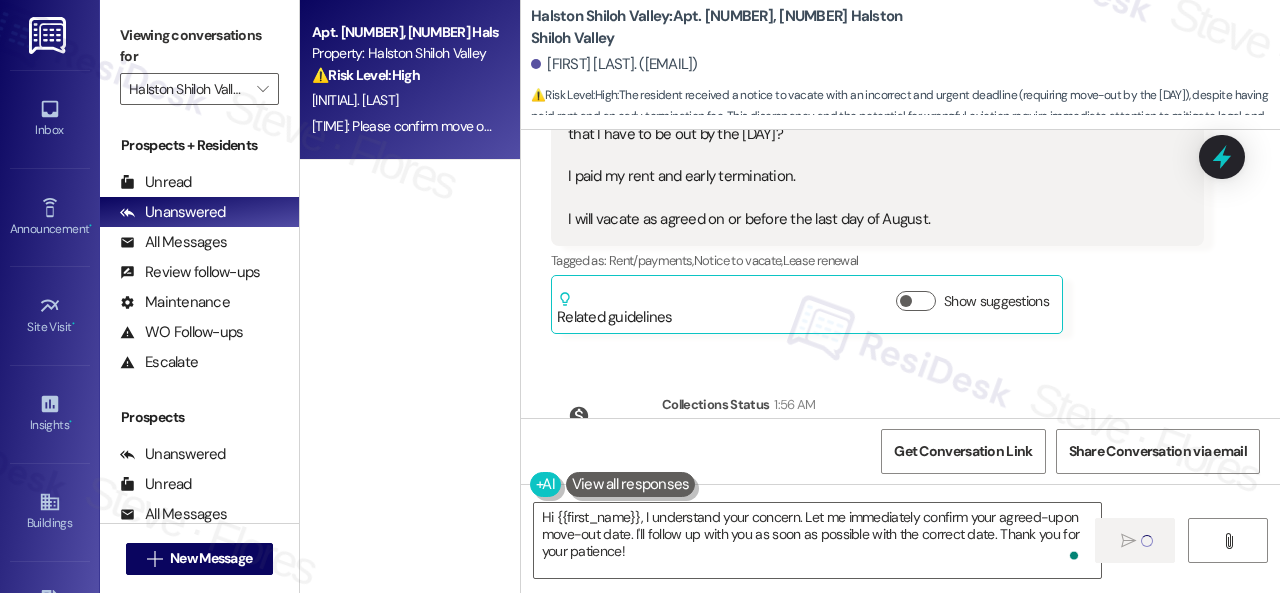 type 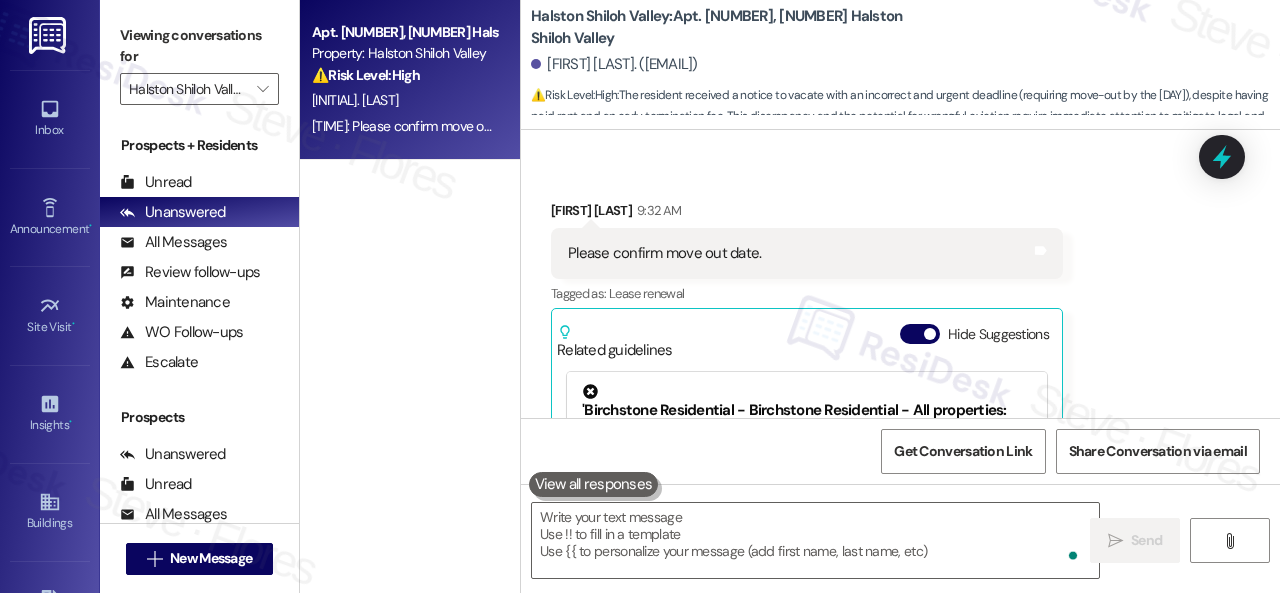 scroll, scrollTop: 7486, scrollLeft: 0, axis: vertical 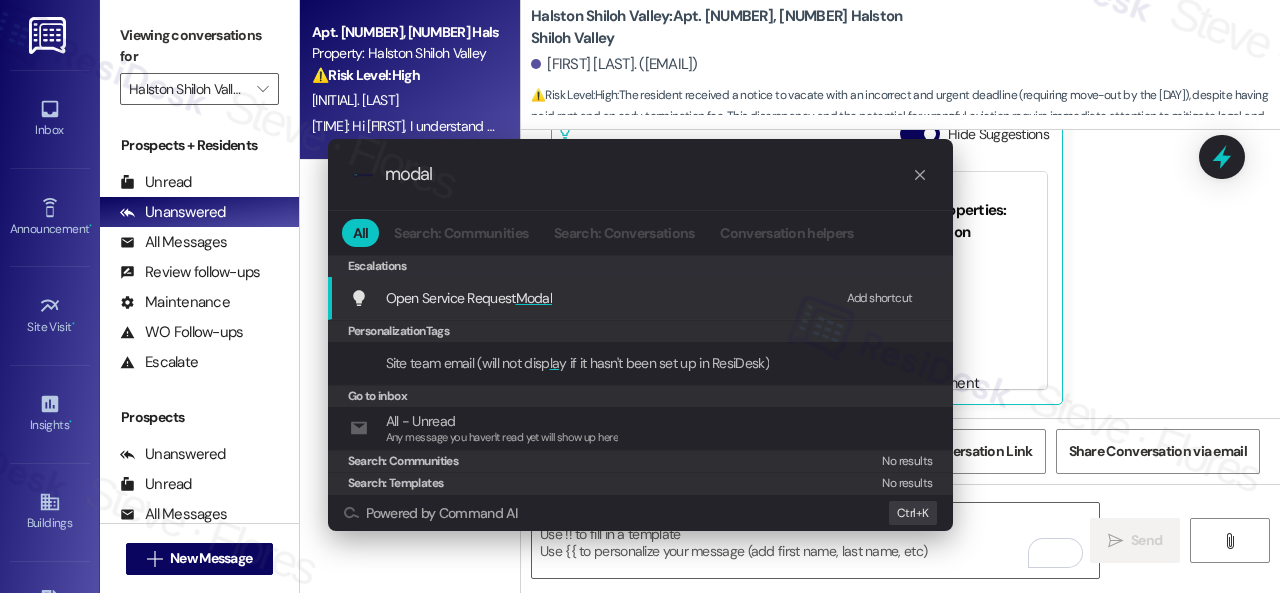 click on "Add shortcut" at bounding box center [880, 298] 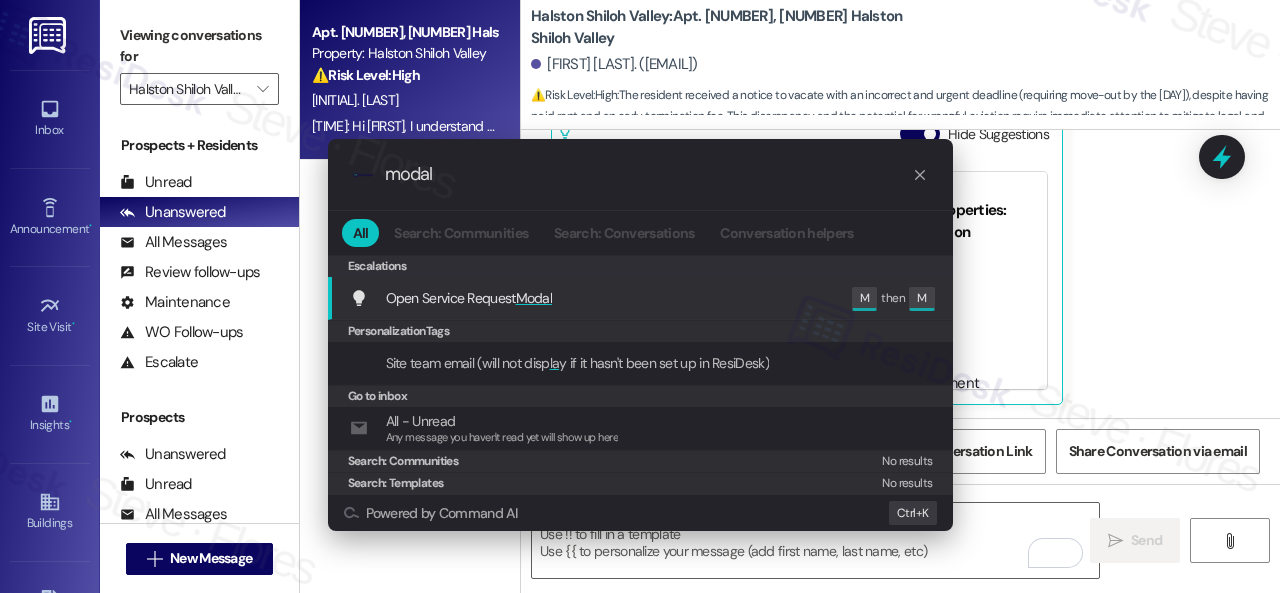 drag, startPoint x: 452, startPoint y: 170, endPoint x: 255, endPoint y: 171, distance: 197.00253 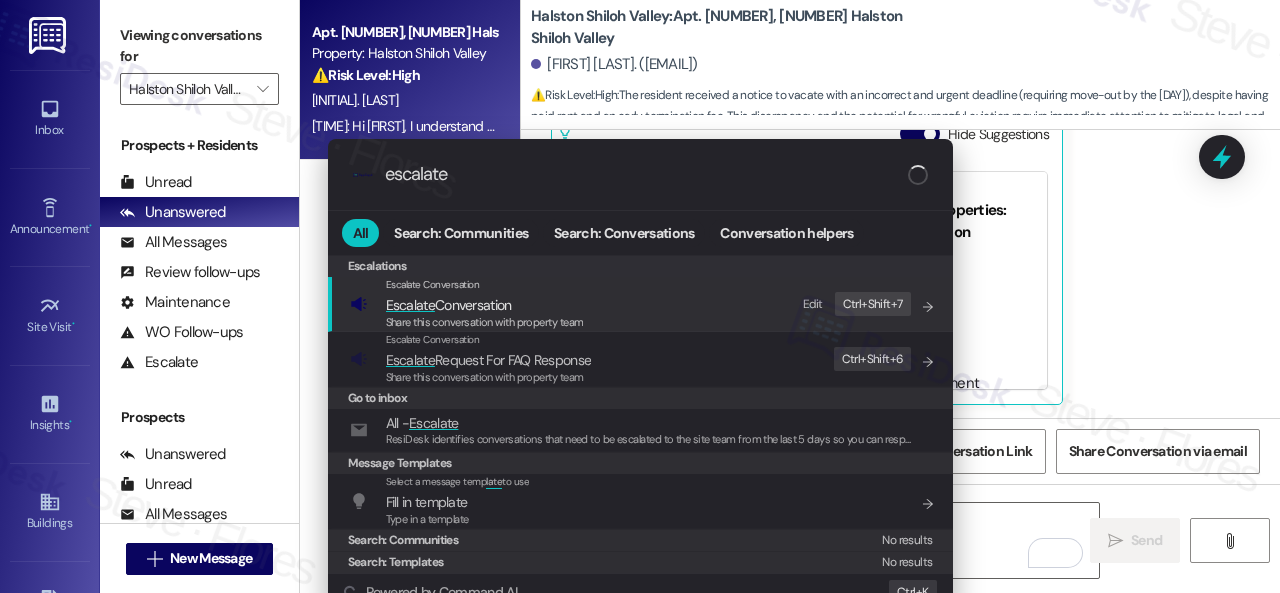 type on "escalate" 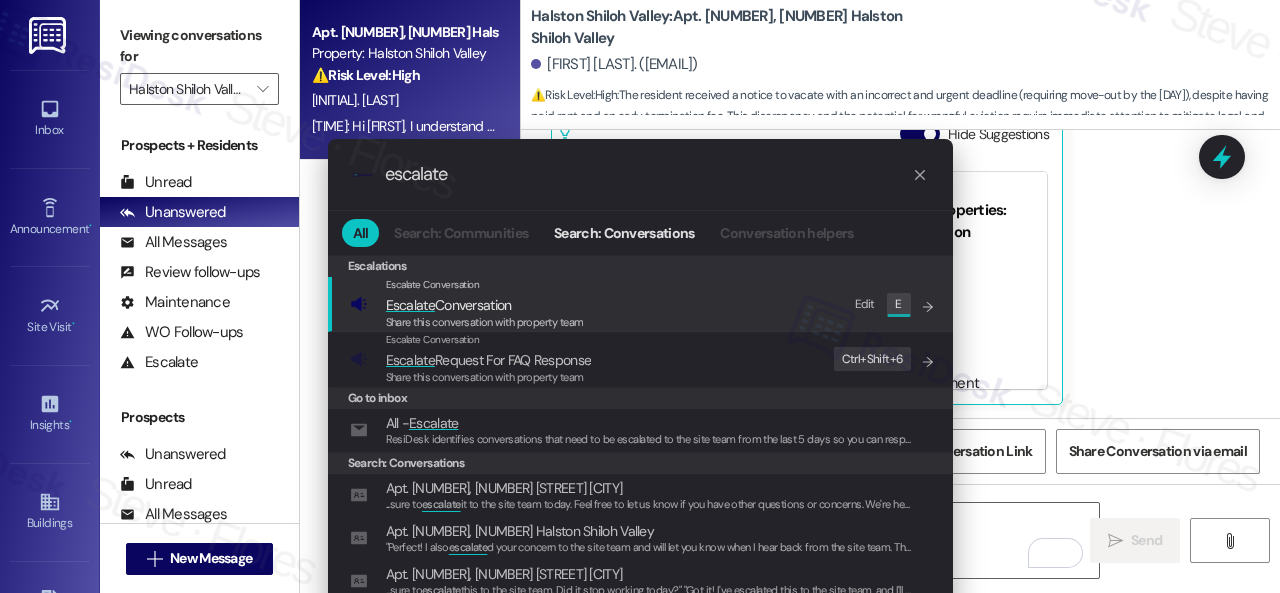 click on "Edit" at bounding box center [865, 304] 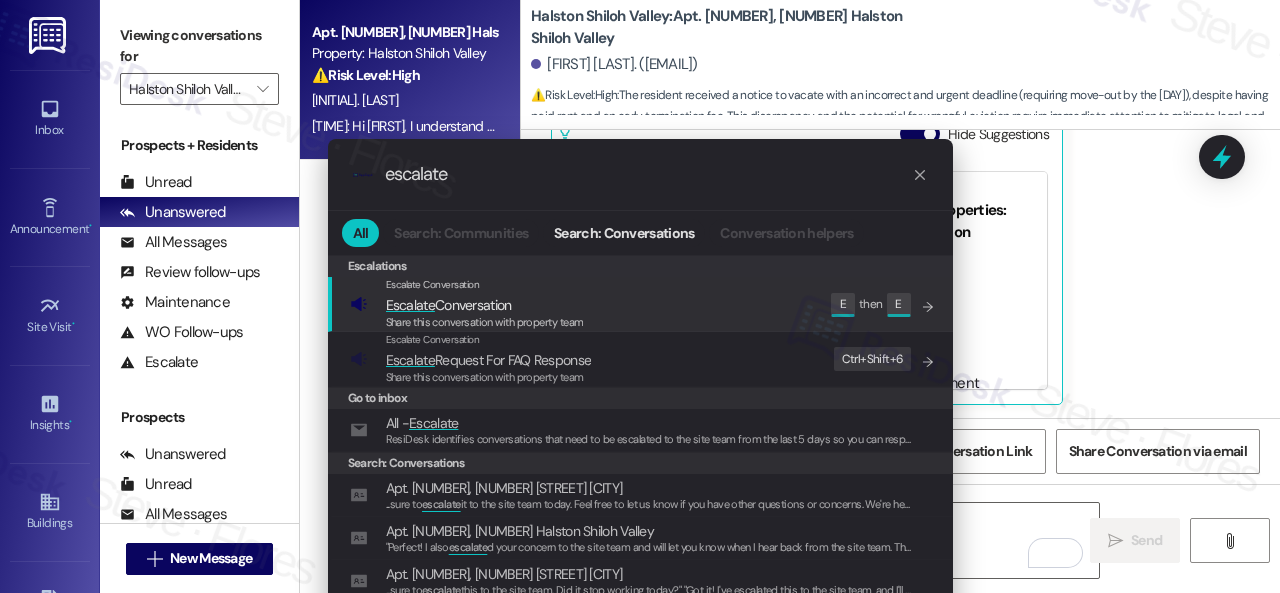 click on "Share this conversation with property team" at bounding box center [485, 323] 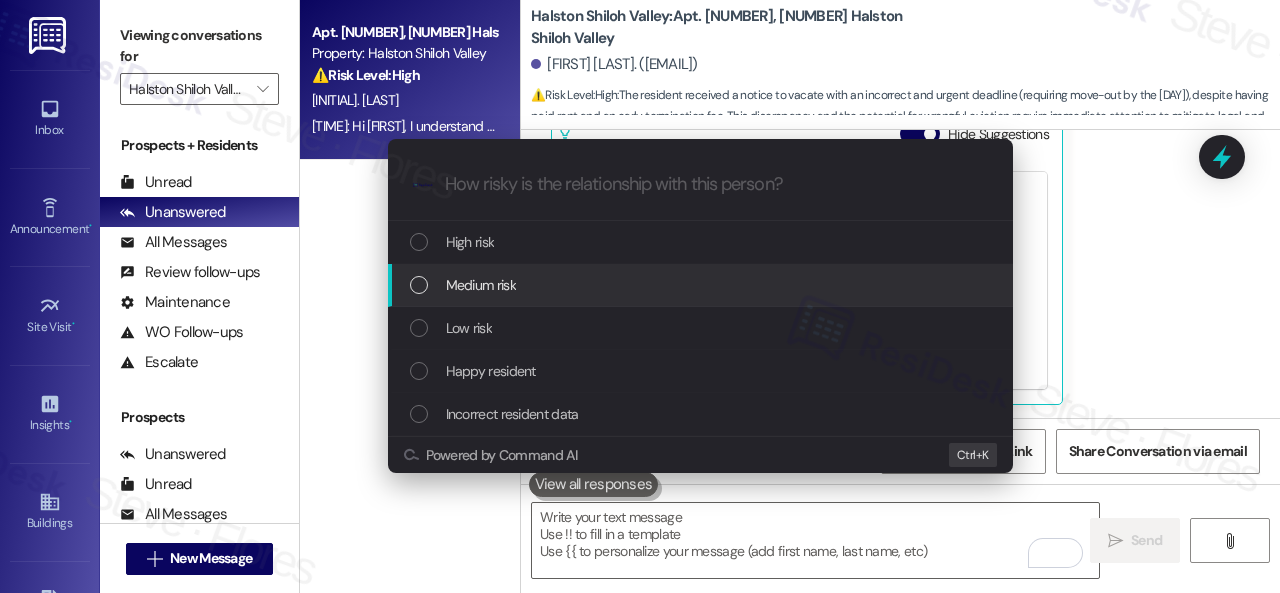 click on "Medium risk" at bounding box center (481, 285) 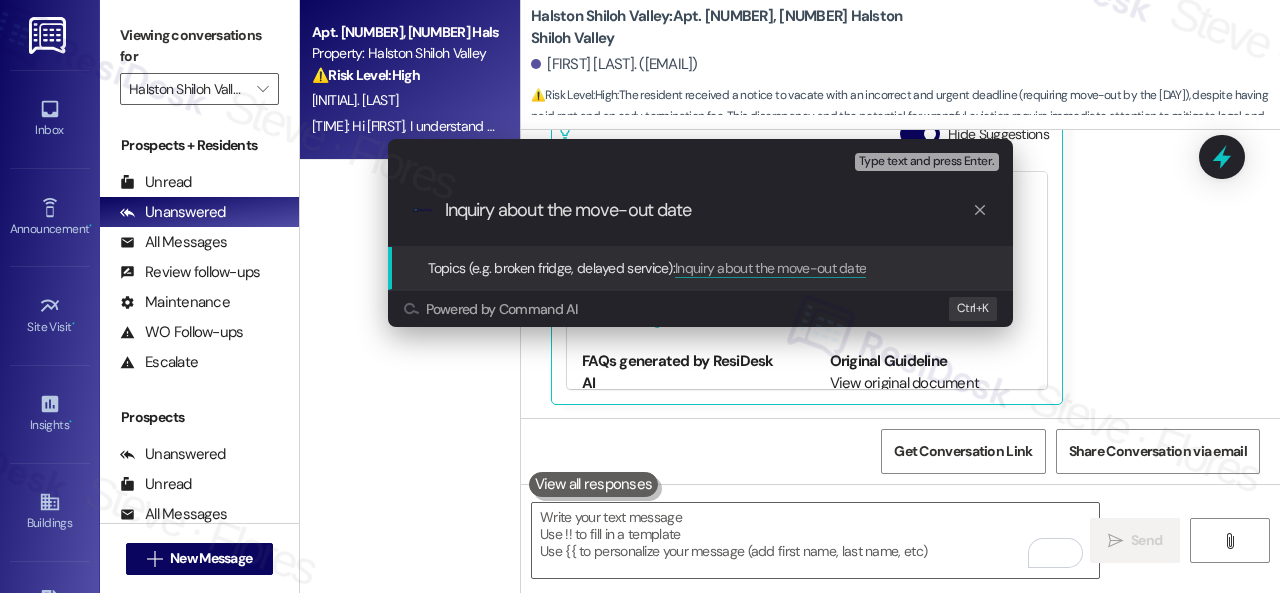 type on "Inquiry about the move-out date." 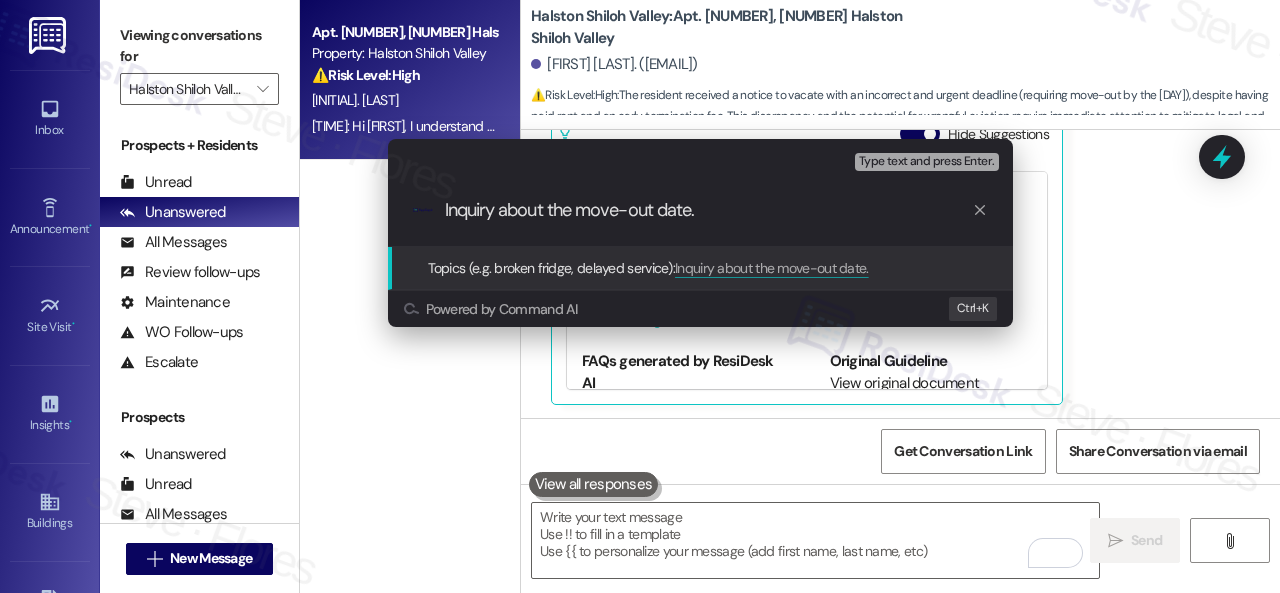 type 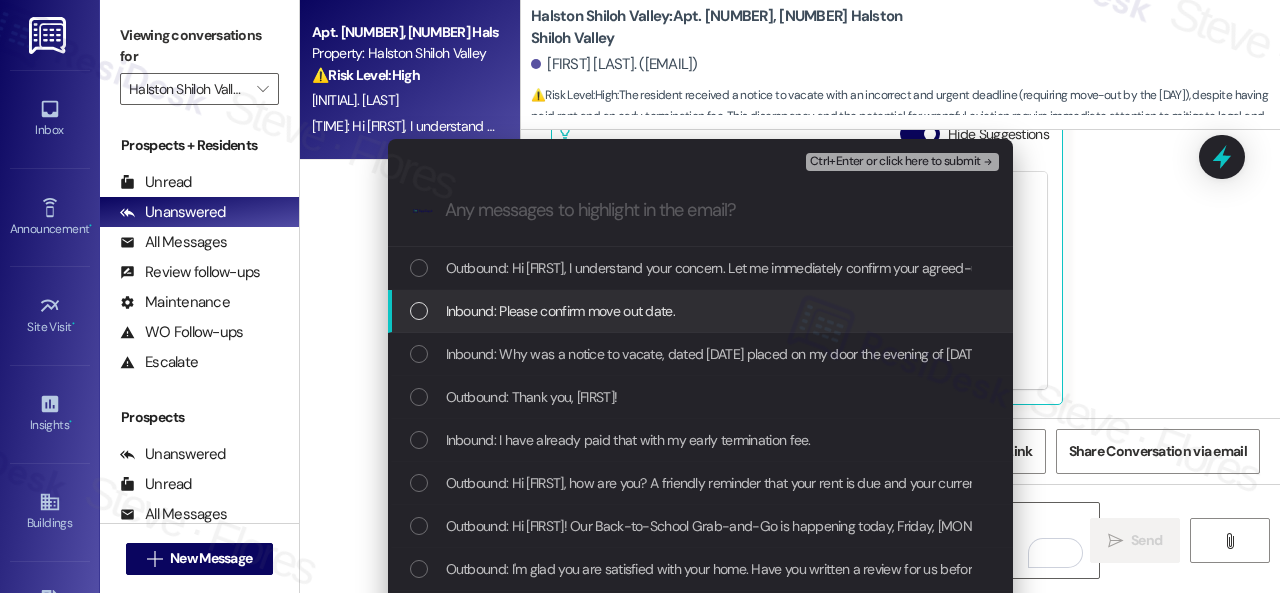 click on "Inbound: Please confirm move out date." at bounding box center (560, 311) 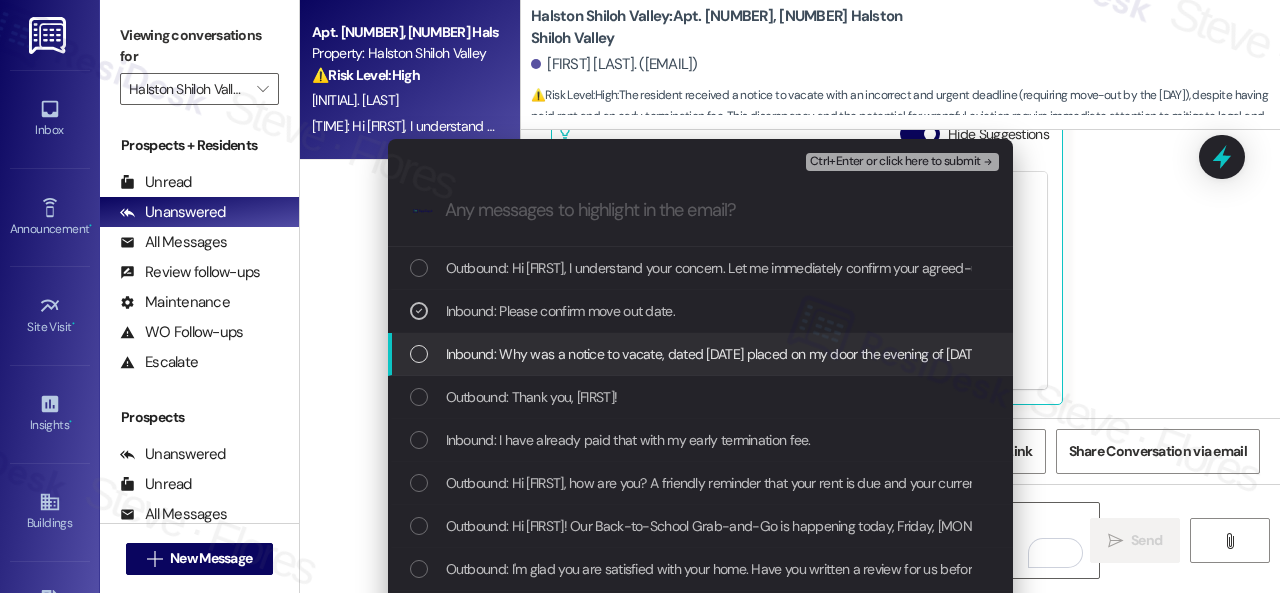 click on "Inbound: Why was a notice to vacate, dated [DATE] placed on my door the evening of [DATE] telling me that I have to be out by the [DAY]?
I paid my rent and early termination.
I will vacate as agreed on or before the last day of [MONTH]." at bounding box center (1126, 354) 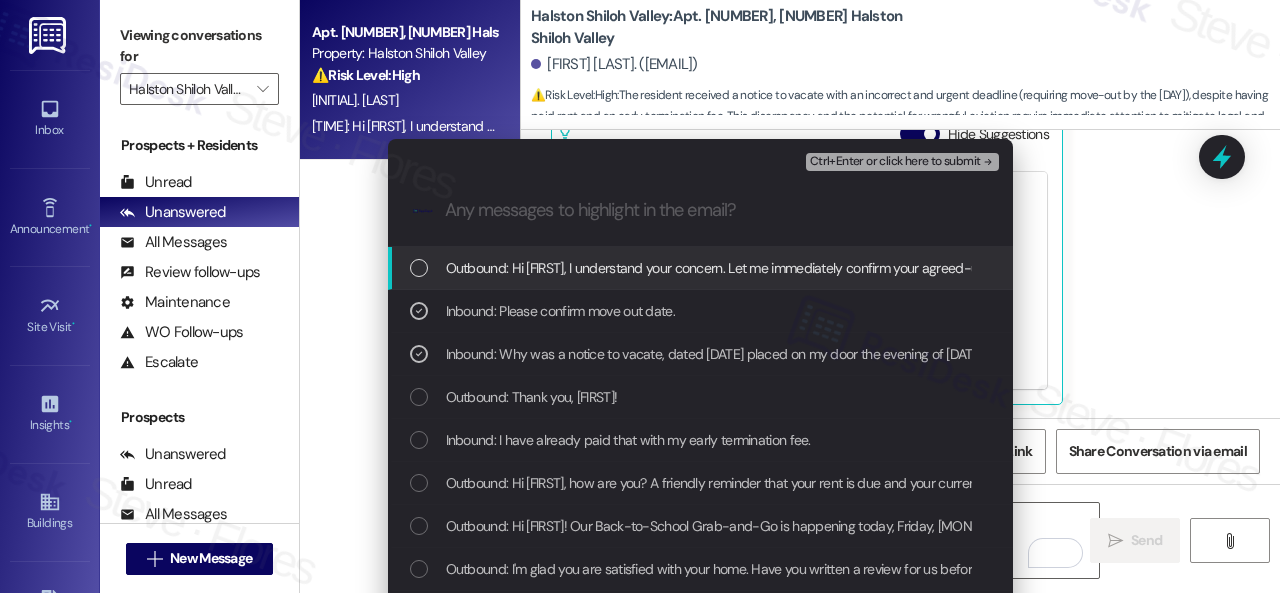 click on "Ctrl+Enter or click here to submit" at bounding box center [895, 162] 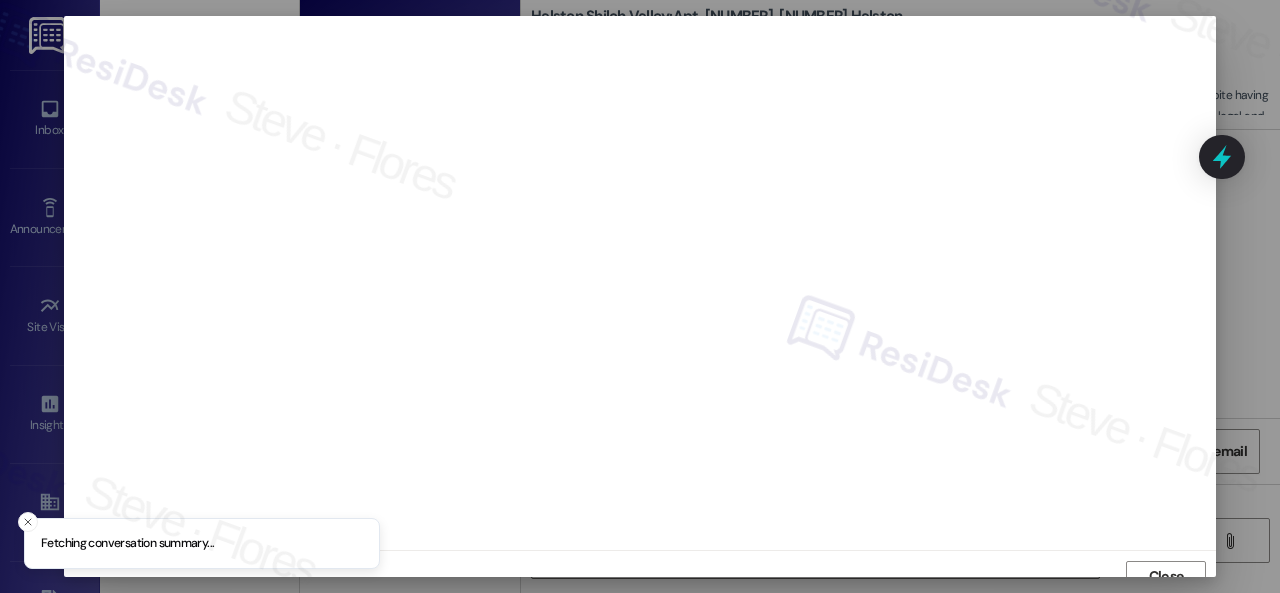 scroll, scrollTop: 15, scrollLeft: 0, axis: vertical 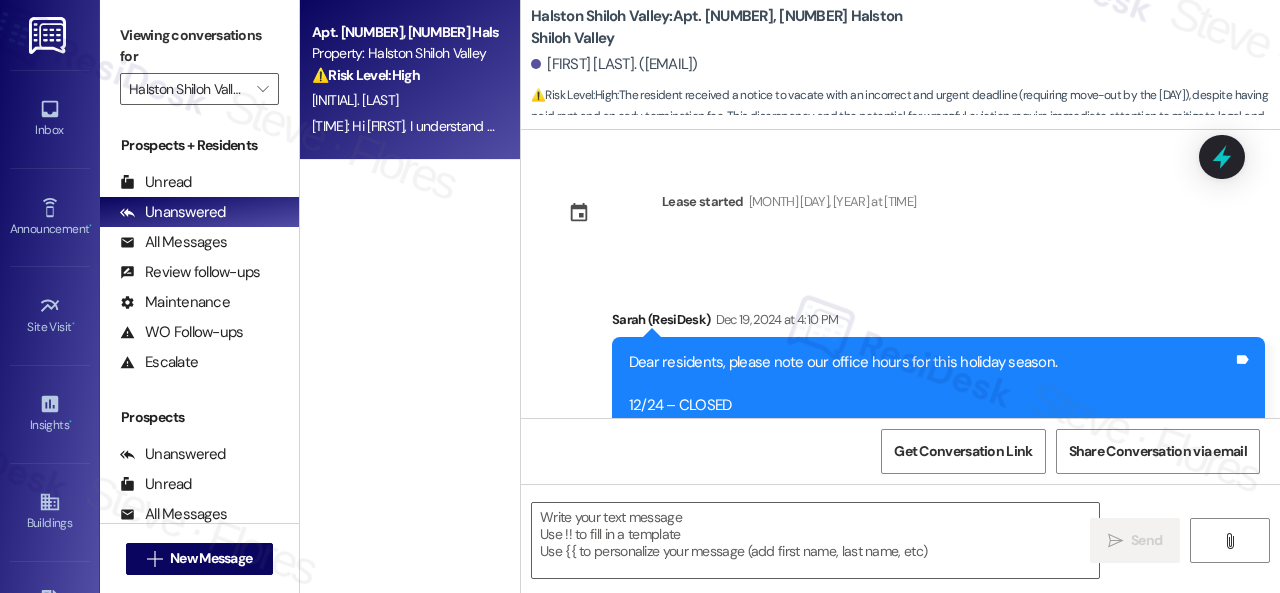 type on "Fetching suggested responses. Please feel free to read through the conversation in the meantime." 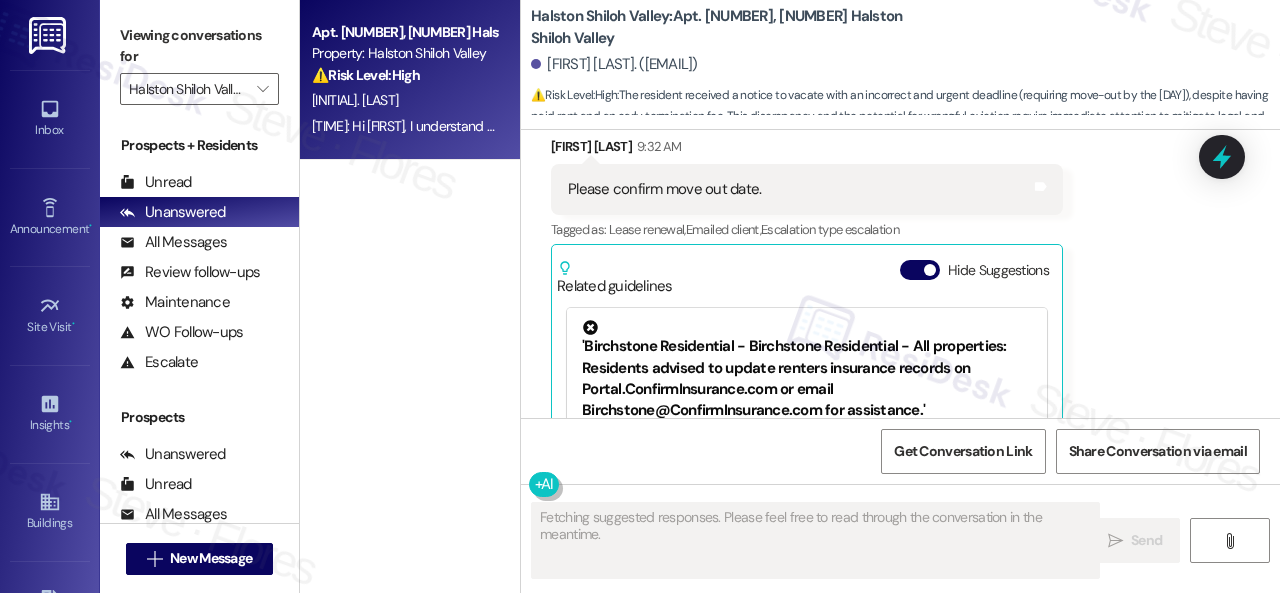 scroll, scrollTop: 7486, scrollLeft: 0, axis: vertical 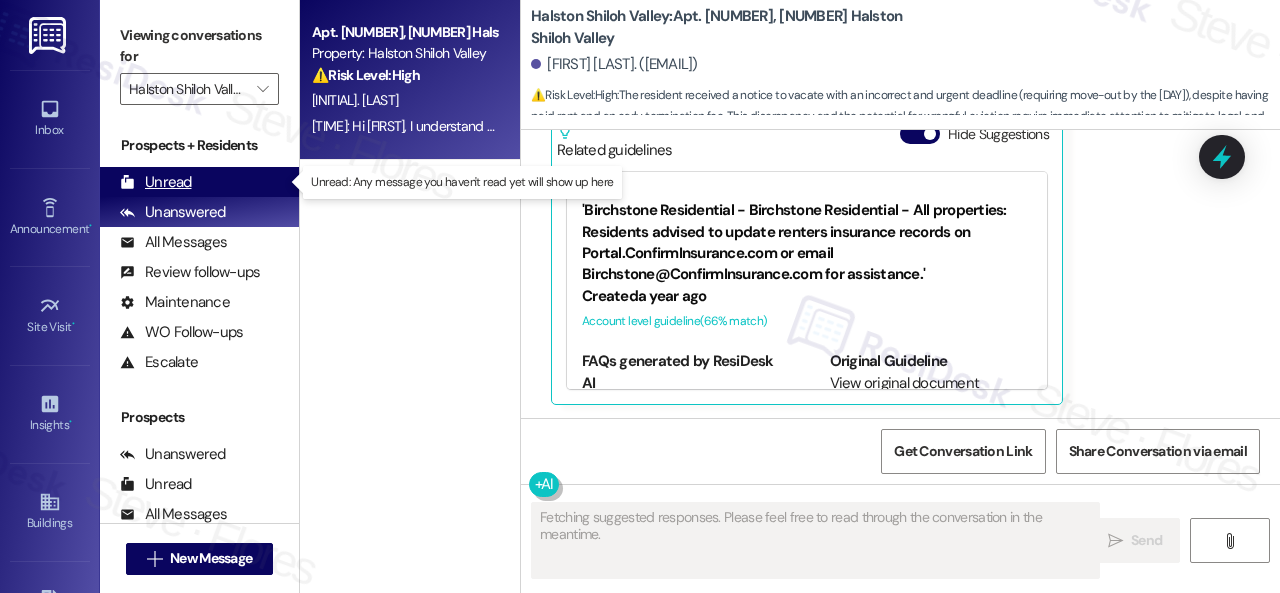 click on "Unread" at bounding box center (156, 182) 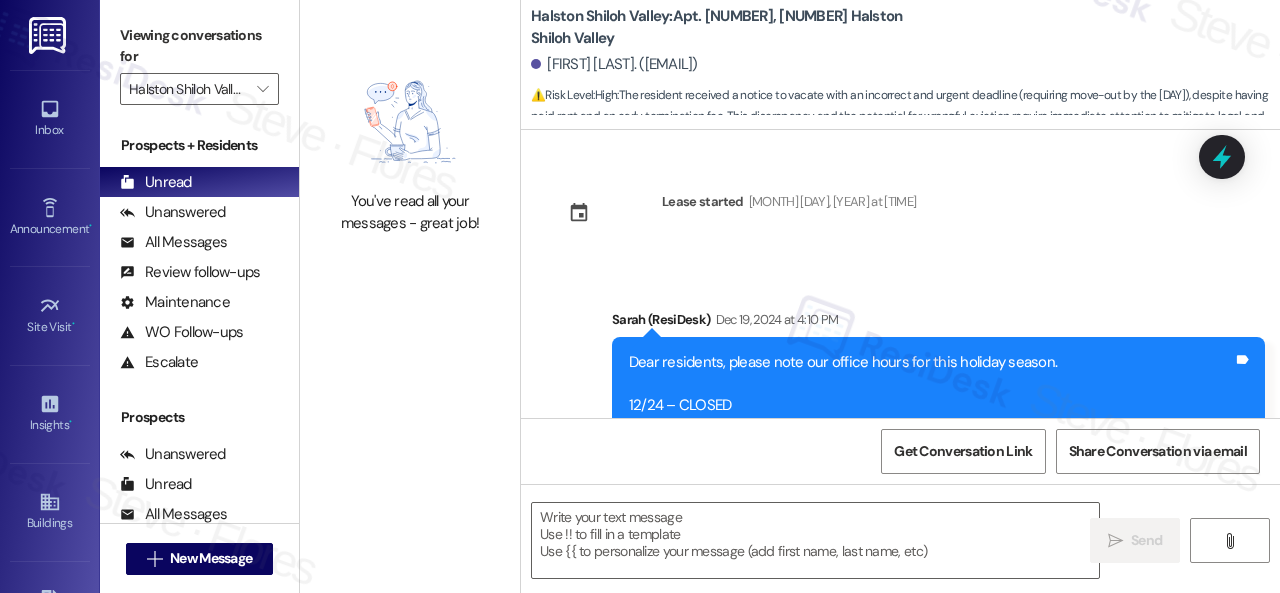 type on "Fetching suggested responses. Please feel free to read through the conversation in the meantime." 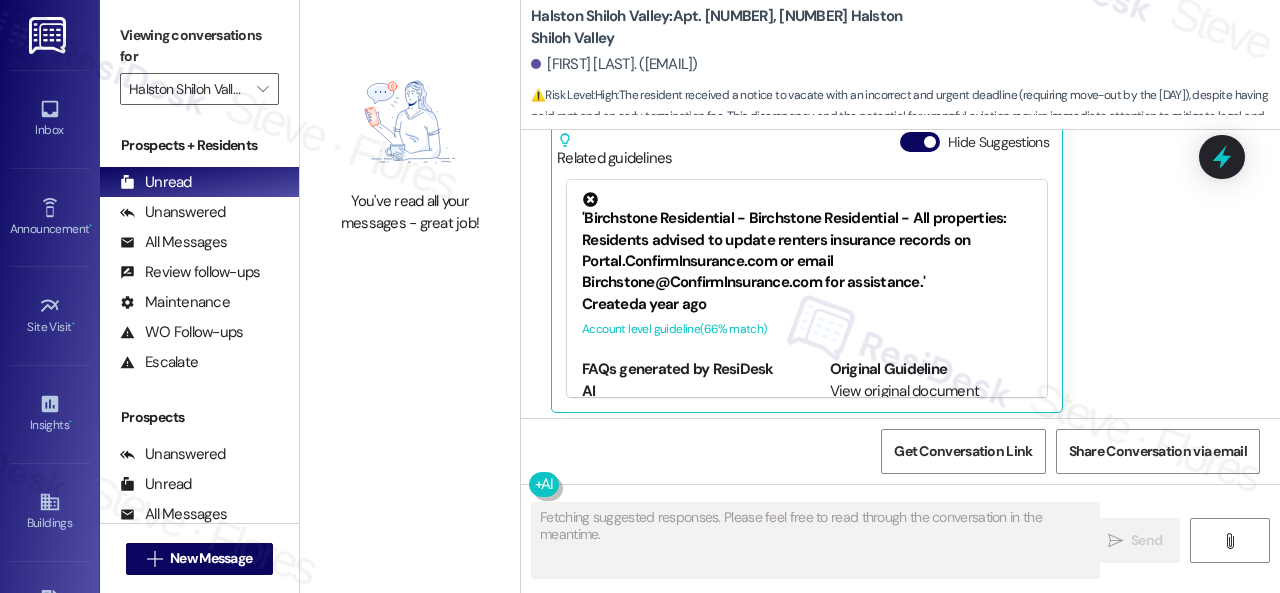 scroll, scrollTop: 7486, scrollLeft: 0, axis: vertical 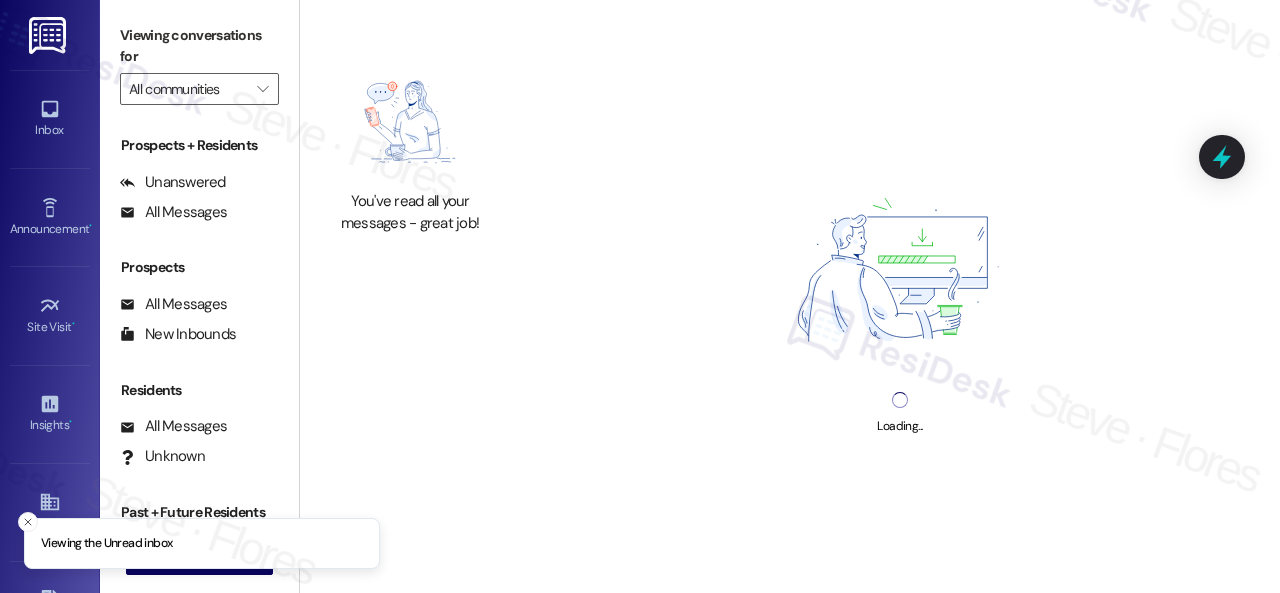 type on "Halston Shiloh Valley" 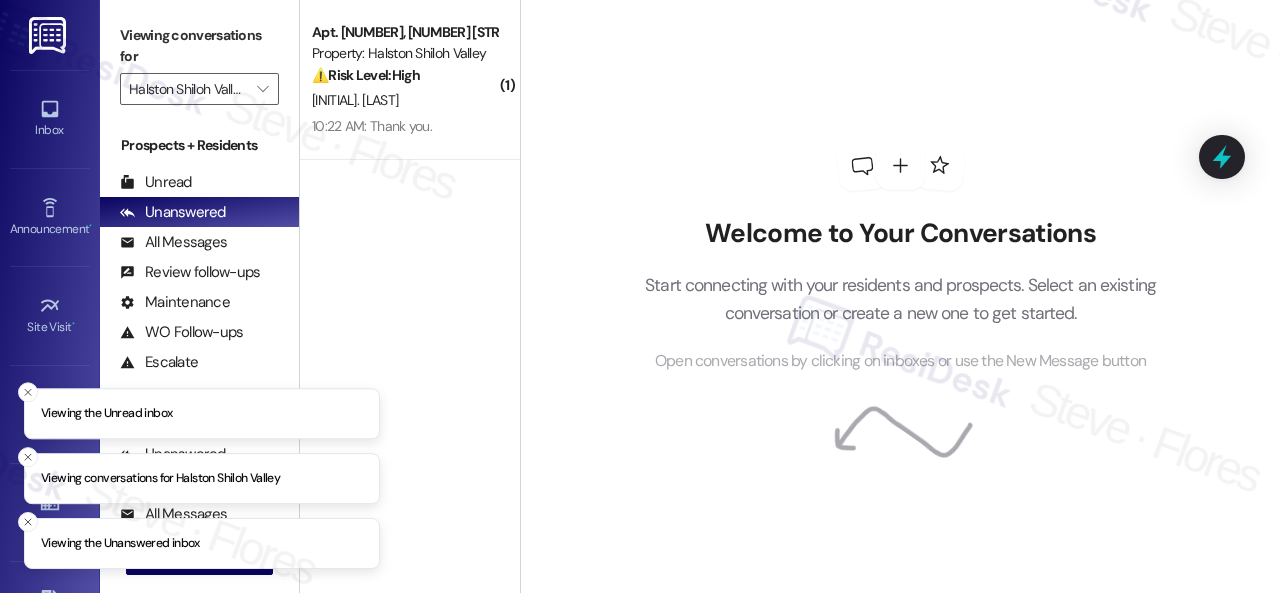 scroll, scrollTop: 0, scrollLeft: 0, axis: both 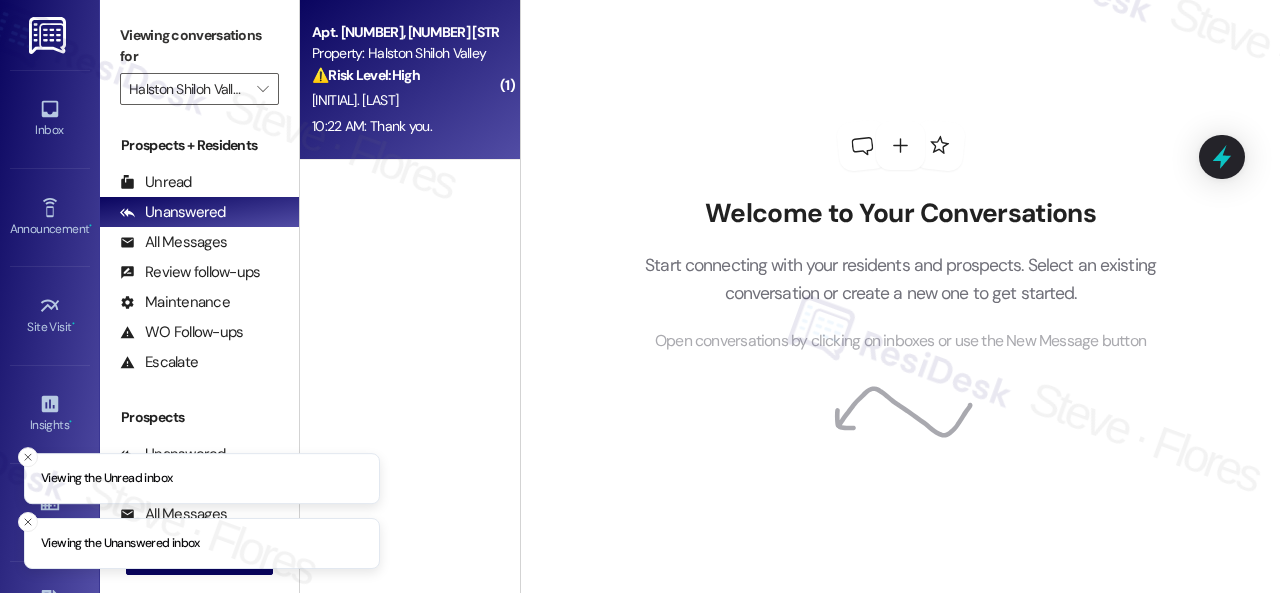 click on "[INITIAL]. [LAST]" at bounding box center [404, 100] 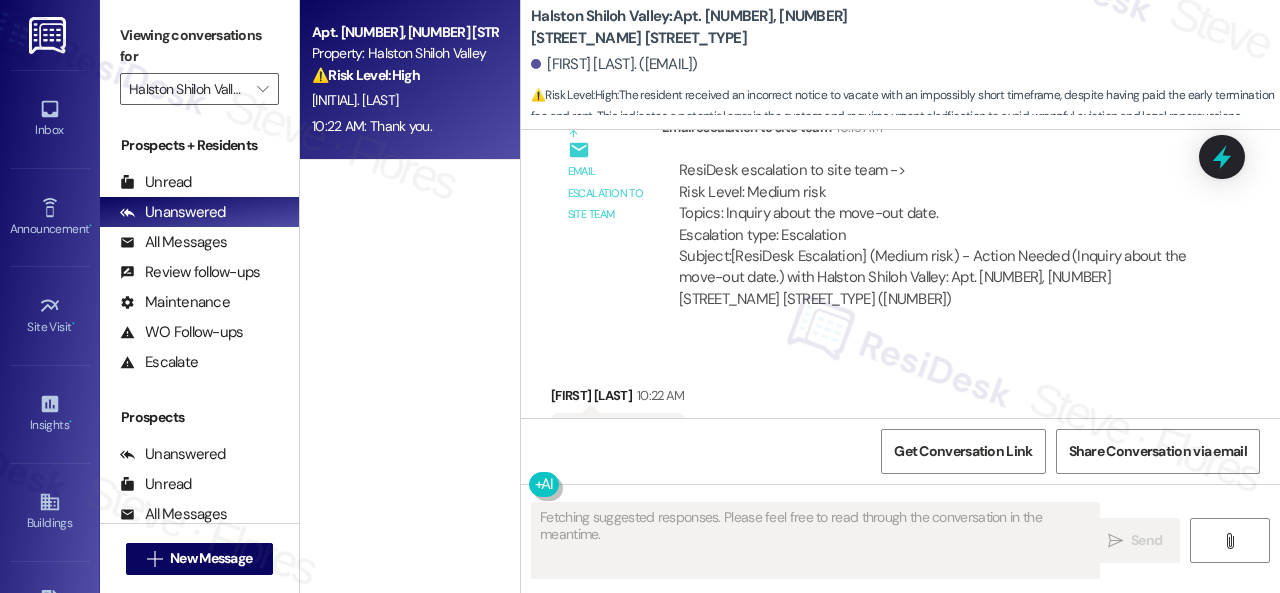 scroll, scrollTop: 7899, scrollLeft: 0, axis: vertical 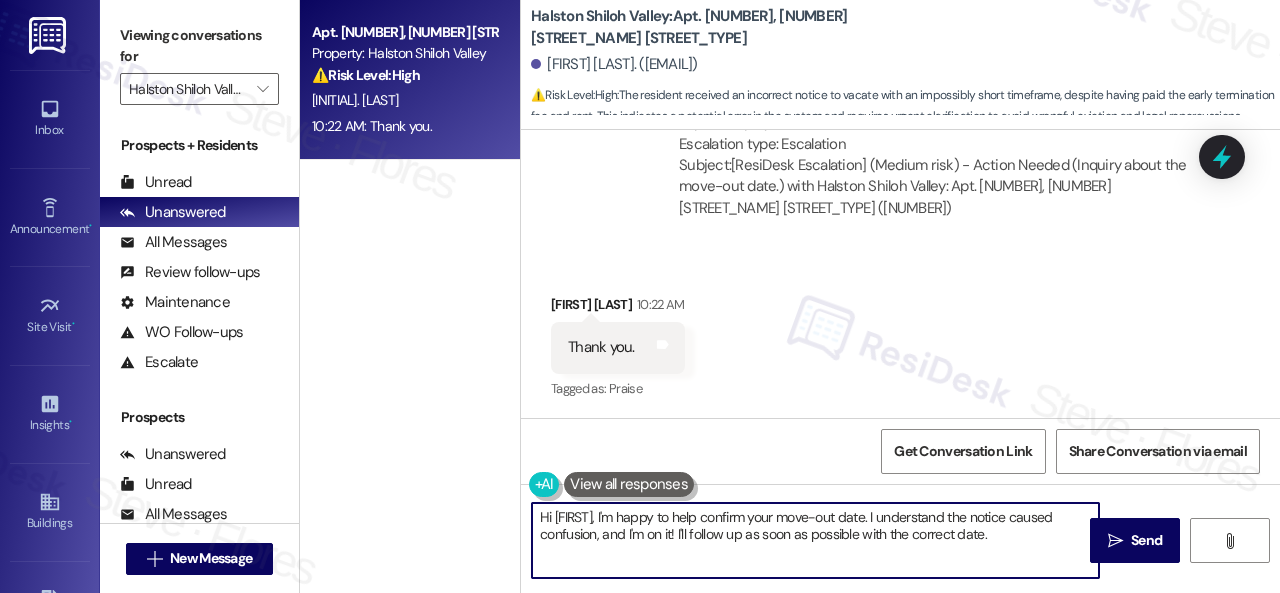 drag, startPoint x: 830, startPoint y: 535, endPoint x: 548, endPoint y: 529, distance: 282.0638 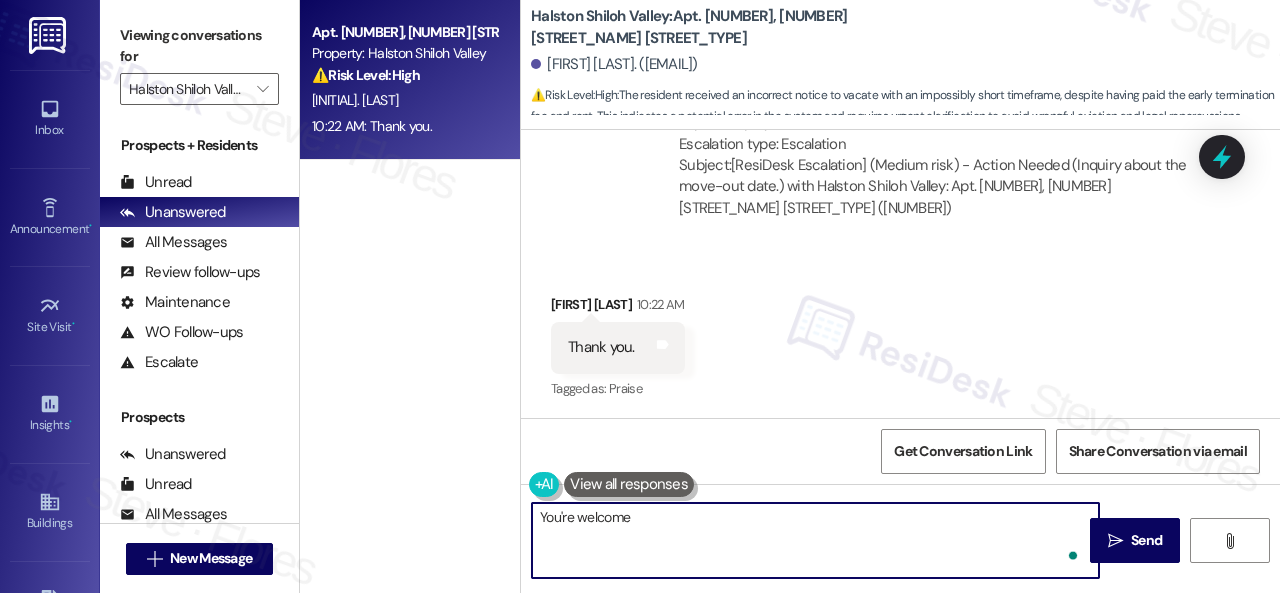 type on "You're welcome." 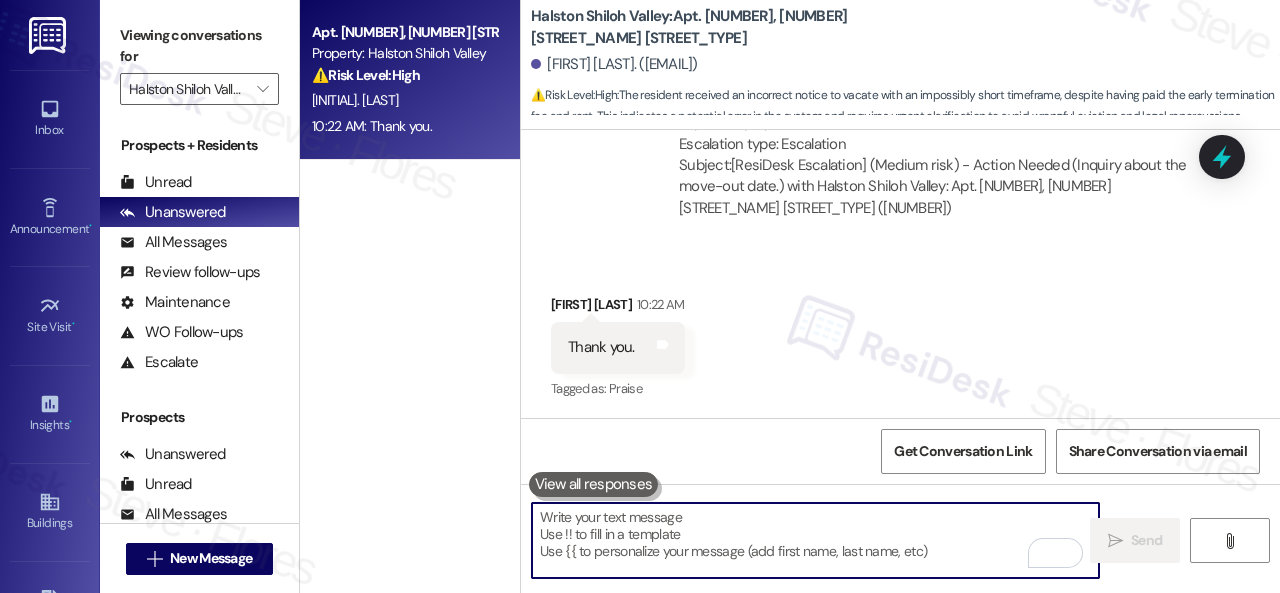scroll, scrollTop: 7898, scrollLeft: 0, axis: vertical 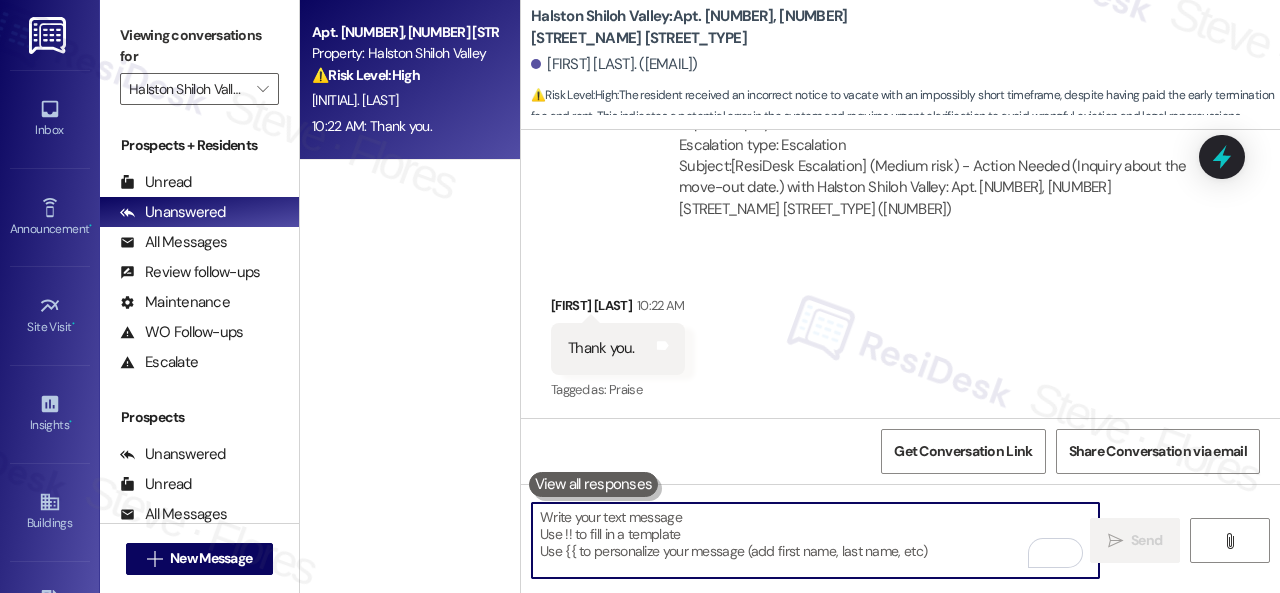 type 